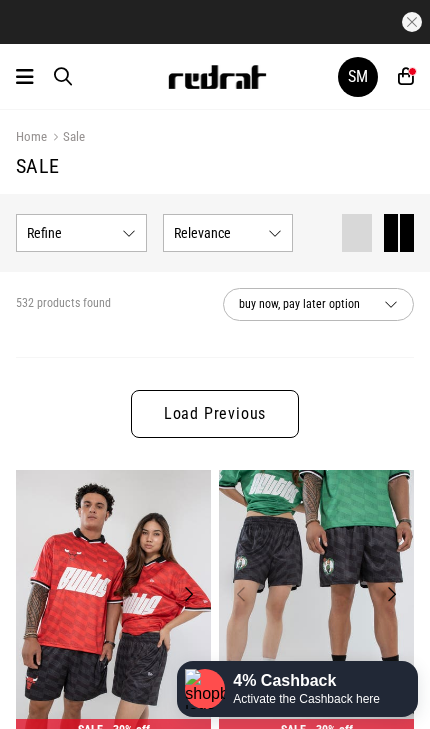 scroll, scrollTop: 0, scrollLeft: 0, axis: both 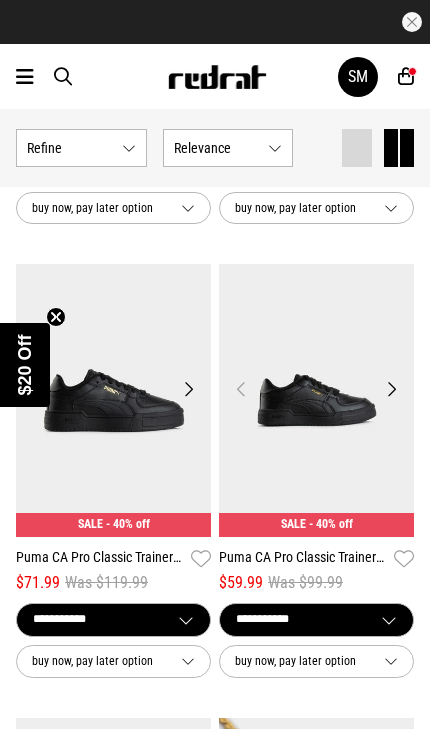 click at bounding box center (25, 77) 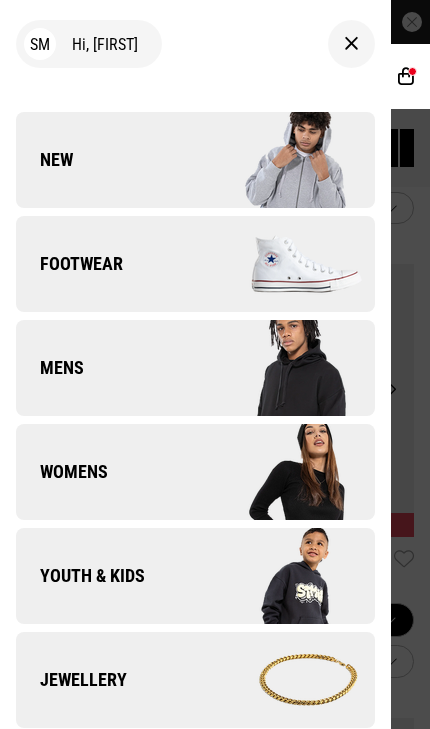 click on "New" at bounding box center (44, 160) 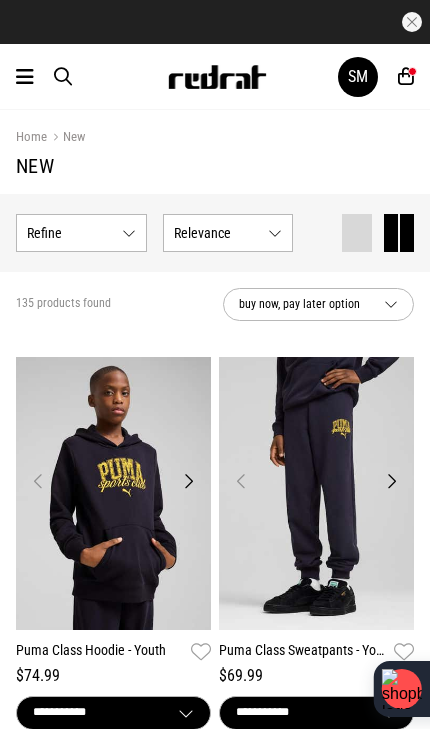 scroll, scrollTop: 0, scrollLeft: 0, axis: both 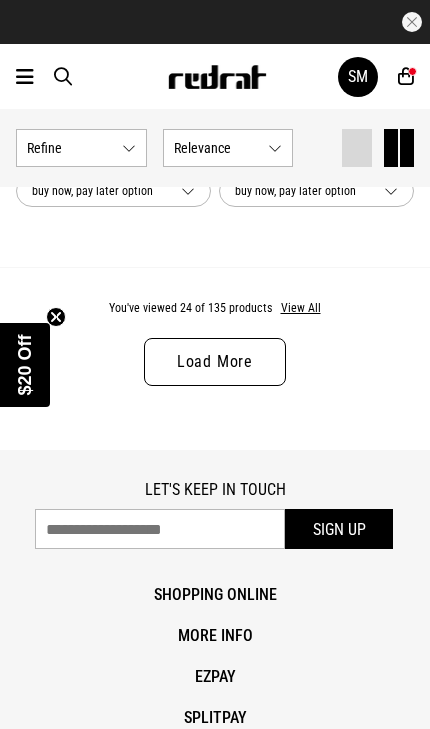 click on "Load More" at bounding box center [215, 362] 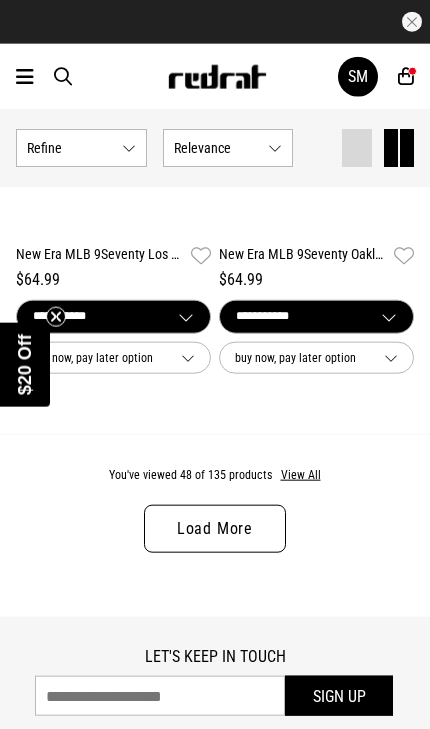 scroll, scrollTop: 10829, scrollLeft: 0, axis: vertical 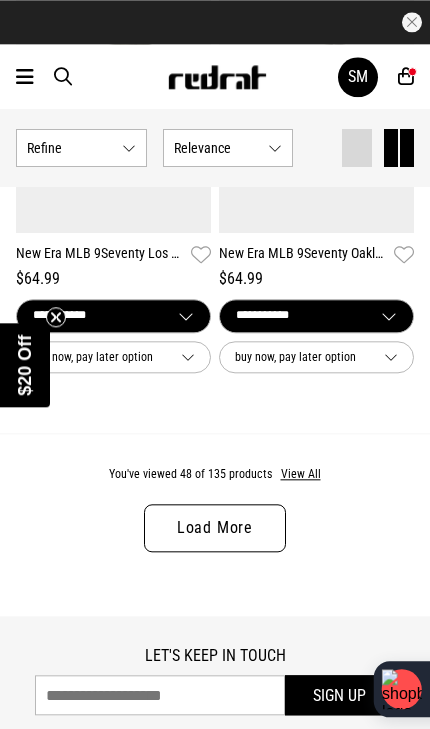 click on "SM" at bounding box center [358, 77] 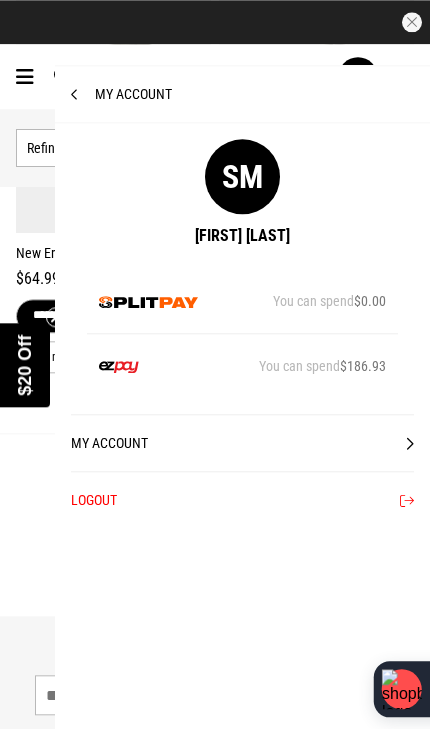 scroll, scrollTop: 10829, scrollLeft: 0, axis: vertical 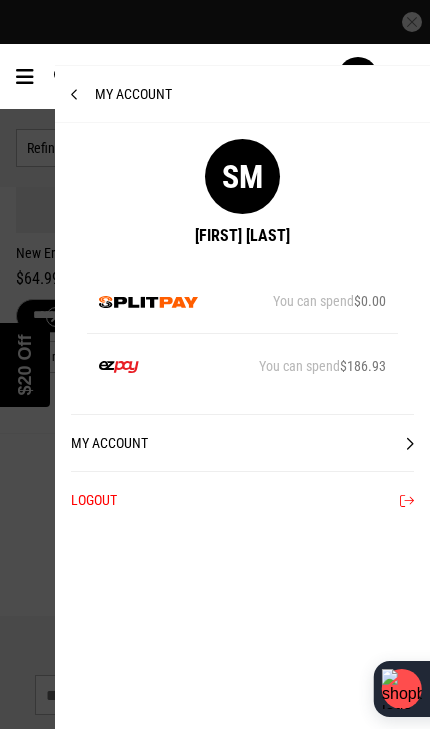 click at bounding box center (25, 77) 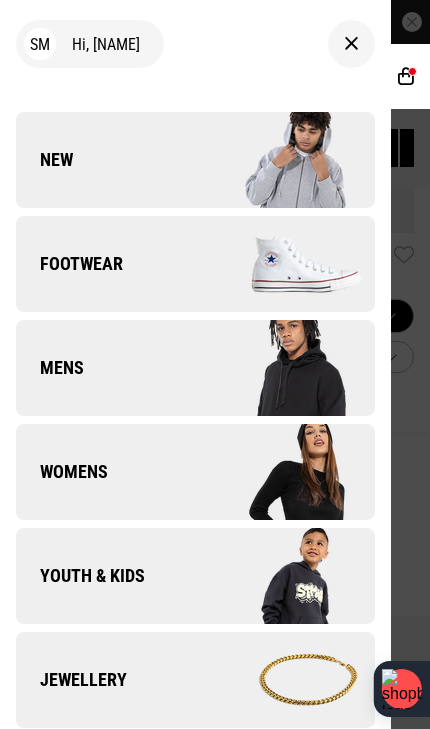 click on "Youth & Kids" at bounding box center (195, 576) 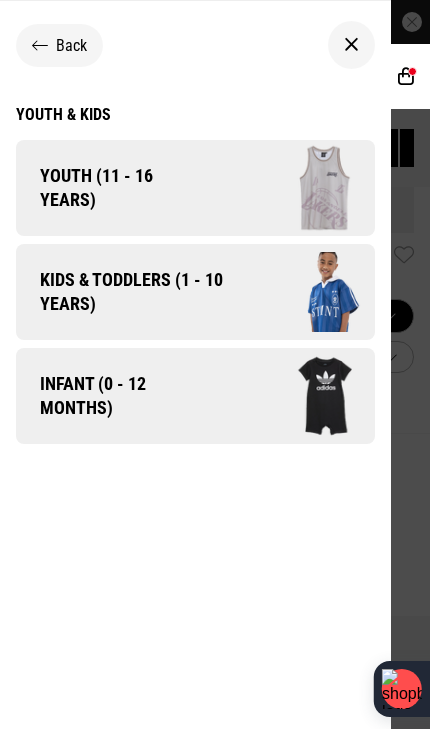 click on "Youth (11 - 16 years)" at bounding box center [110, 188] 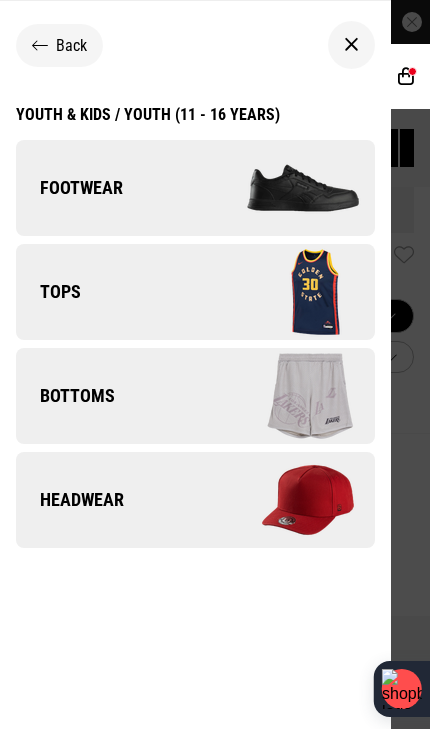 click on "Youth & Kids / Youth (11 - 16 years)" at bounding box center (148, 114) 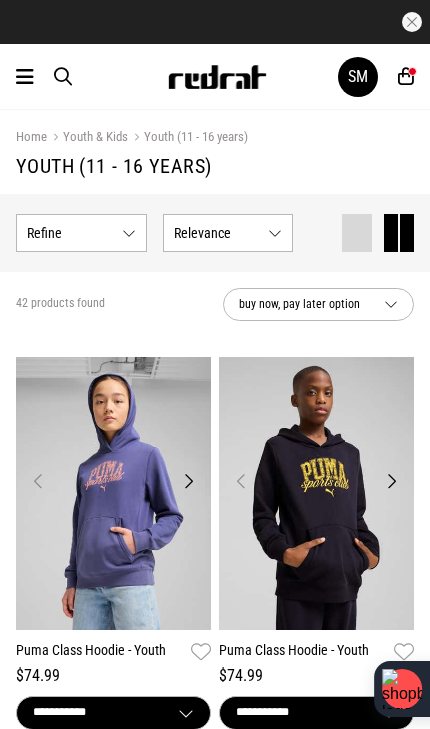 scroll, scrollTop: 0, scrollLeft: 0, axis: both 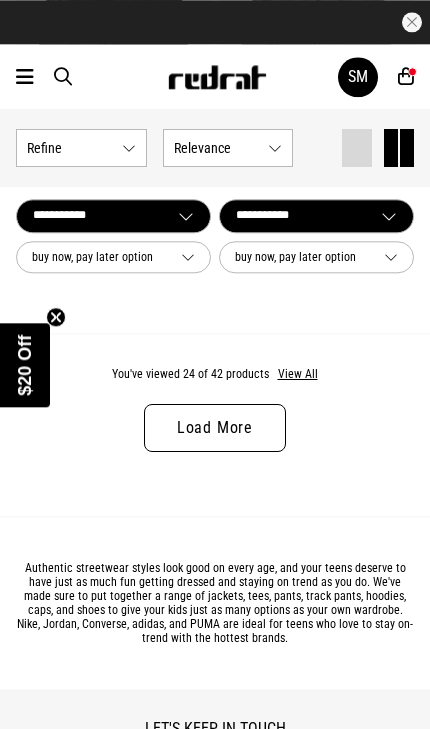 click on "View All" at bounding box center [298, 375] 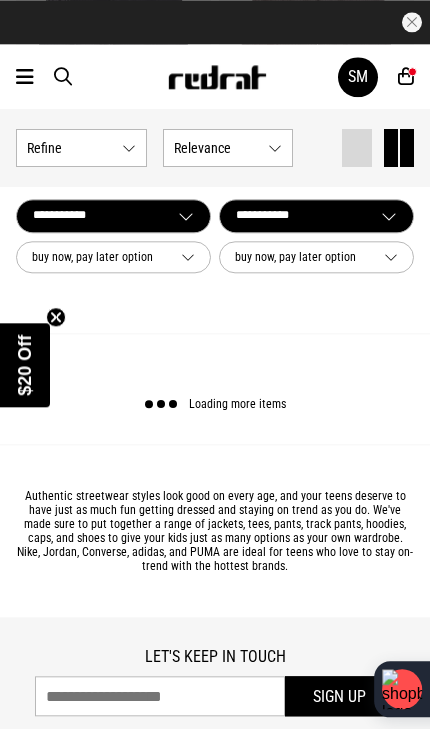 scroll, scrollTop: 5486, scrollLeft: 0, axis: vertical 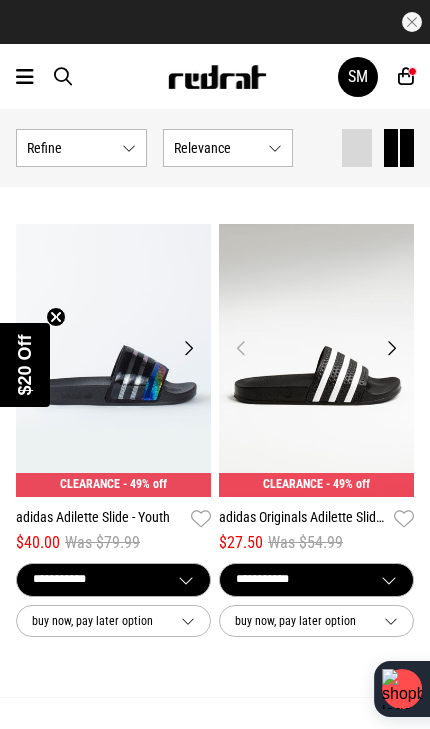 click at bounding box center (316, 360) 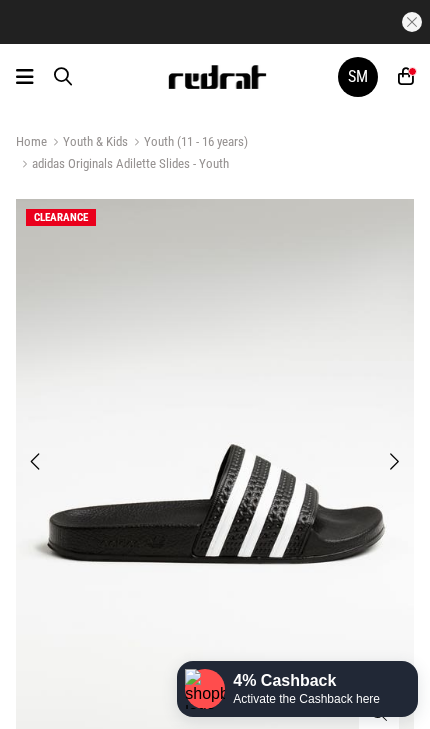 scroll, scrollTop: 0, scrollLeft: 0, axis: both 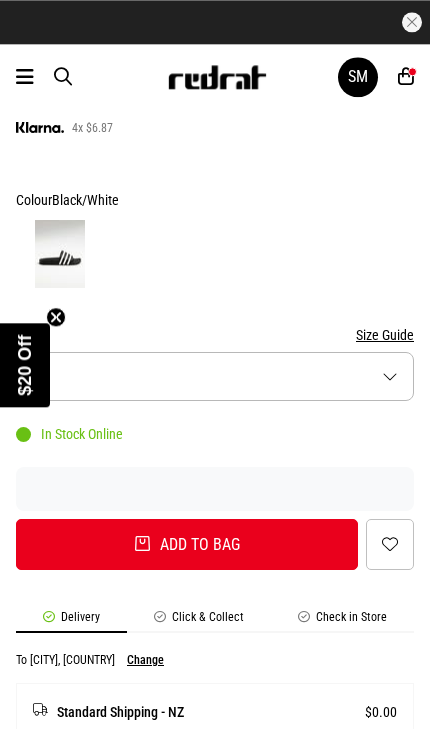click on "Size 4" at bounding box center [215, 376] 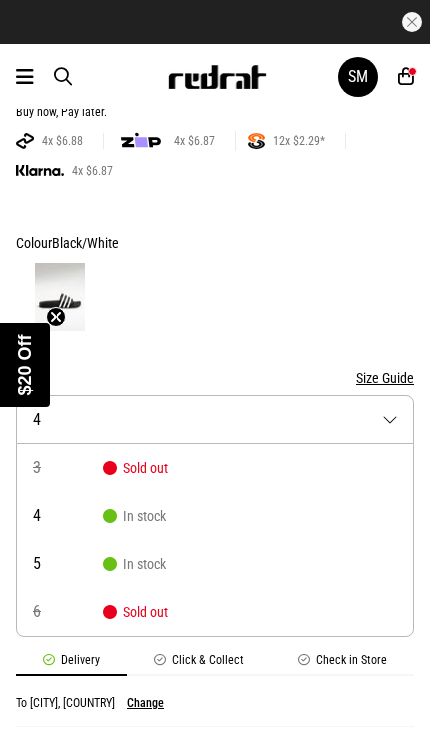 scroll, scrollTop: 922, scrollLeft: 0, axis: vertical 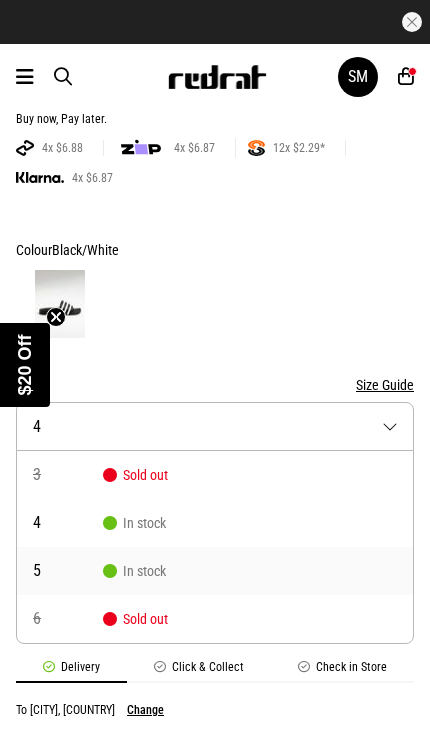 click on "5   In stock" at bounding box center [215, 571] 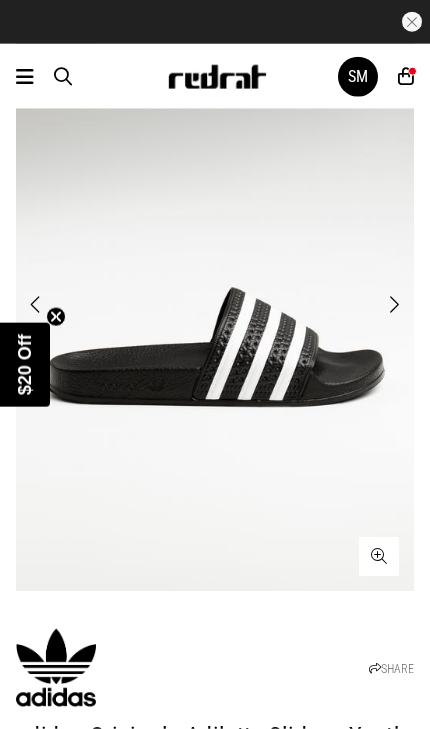 scroll, scrollTop: 0, scrollLeft: 0, axis: both 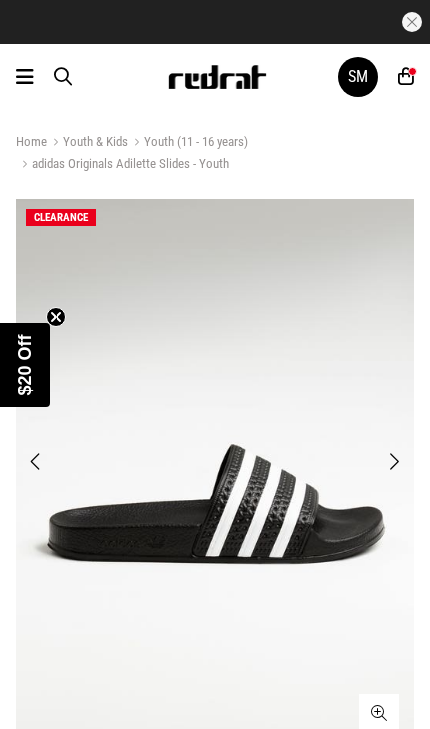 click at bounding box center (25, 77) 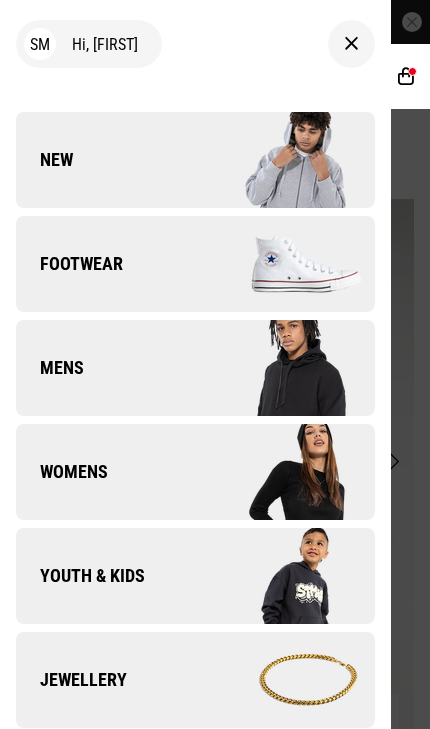 click on "Youth & Kids" at bounding box center [195, 576] 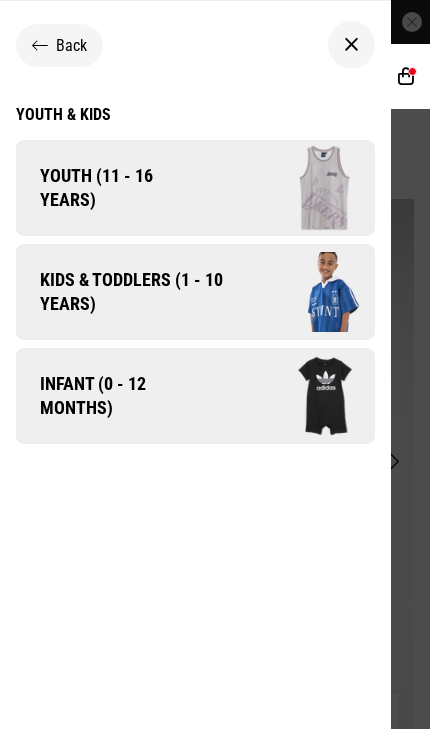 click at bounding box center [40, 45] 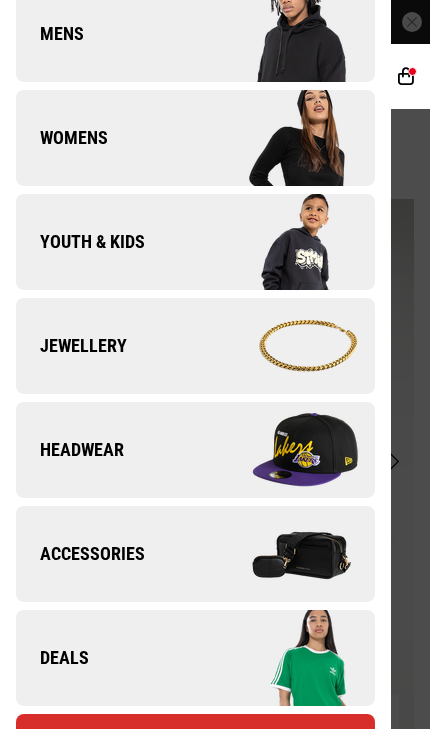 scroll, scrollTop: 338, scrollLeft: 0, axis: vertical 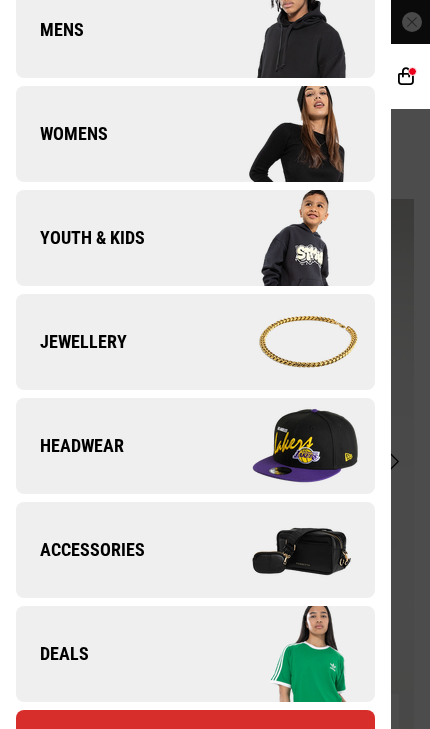 click on "Accessories" at bounding box center [80, 550] 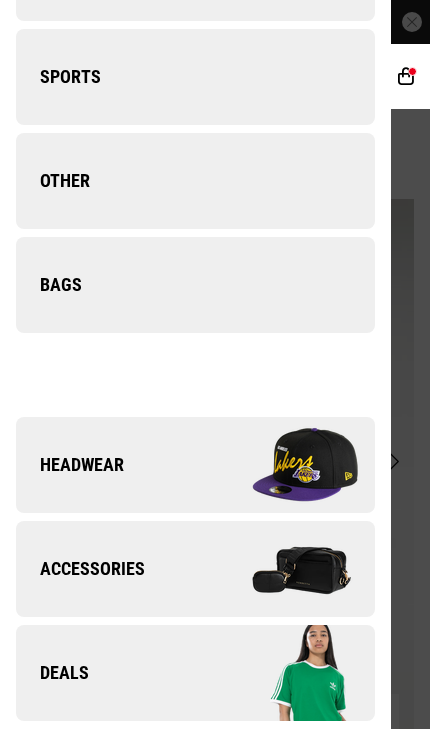 scroll, scrollTop: 0, scrollLeft: 0, axis: both 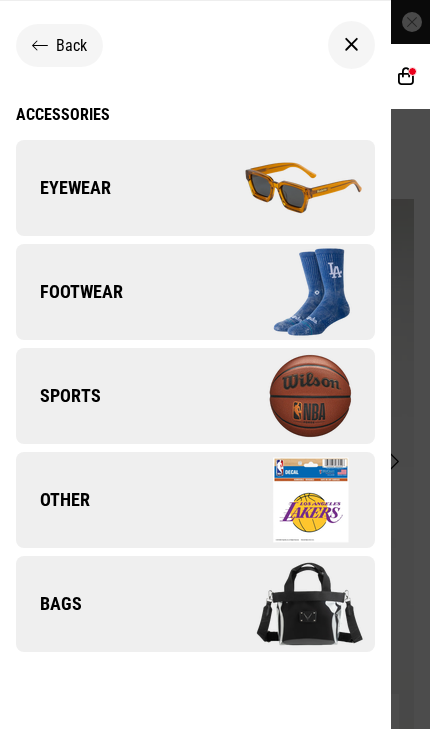 click on "Accessories" at bounding box center [195, 114] 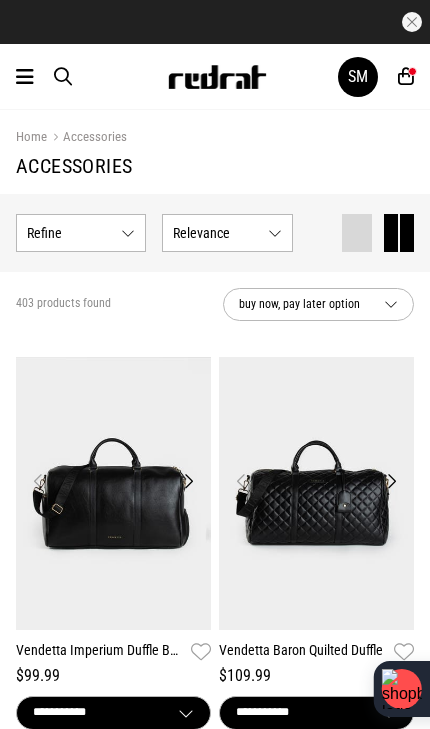 scroll, scrollTop: 0, scrollLeft: 0, axis: both 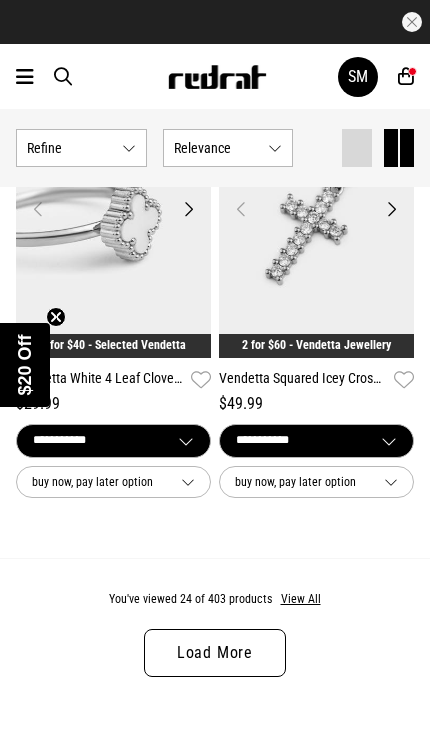 click on "Load More" at bounding box center [215, 653] 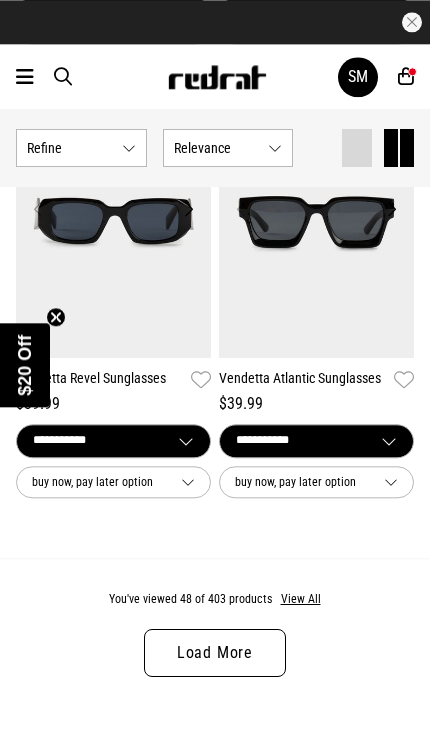 scroll, scrollTop: 10758, scrollLeft: 0, axis: vertical 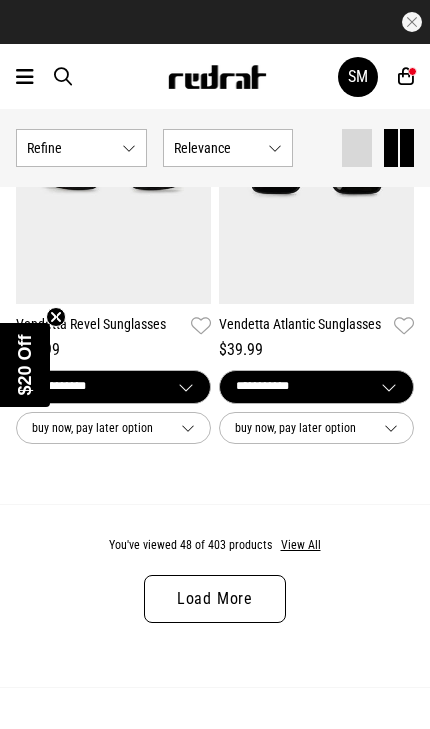 click on "Load More" at bounding box center [215, 599] 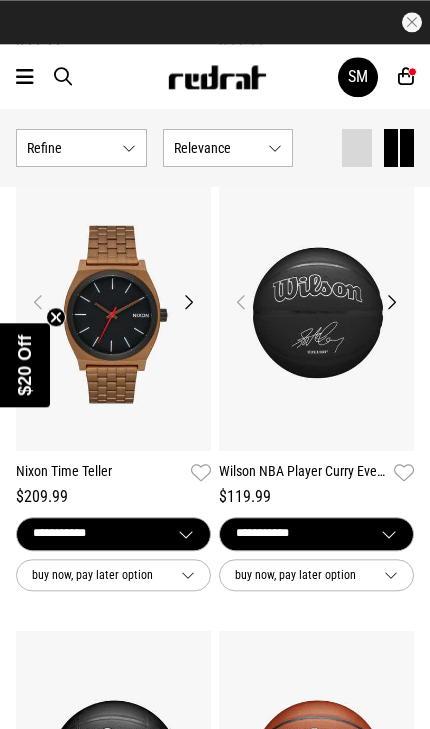 scroll, scrollTop: 11524, scrollLeft: 0, axis: vertical 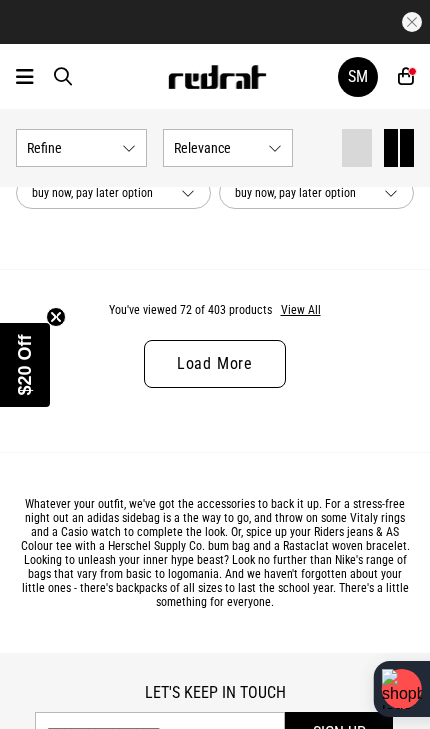 click on "Load More" at bounding box center [215, 364] 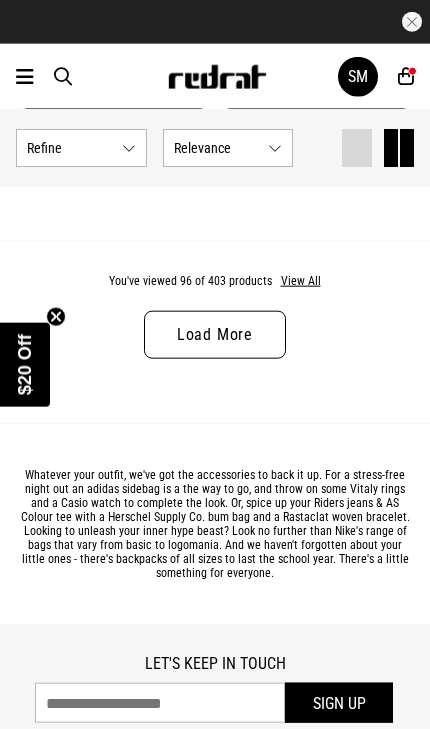scroll, scrollTop: 11140, scrollLeft: 0, axis: vertical 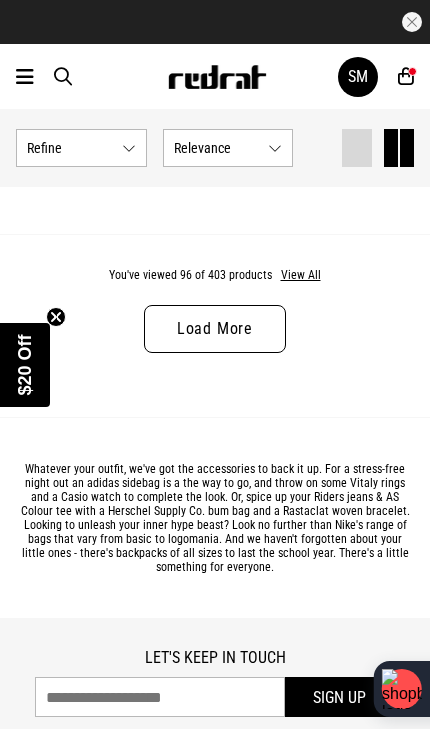 click on "Load More" at bounding box center (215, 329) 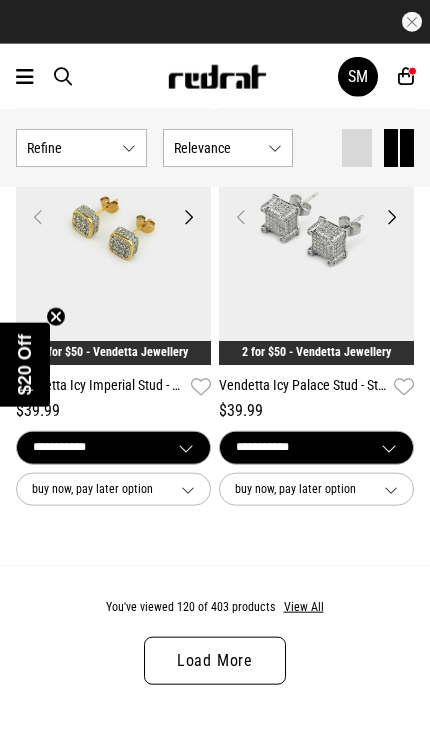 click on "Load More" at bounding box center (215, 661) 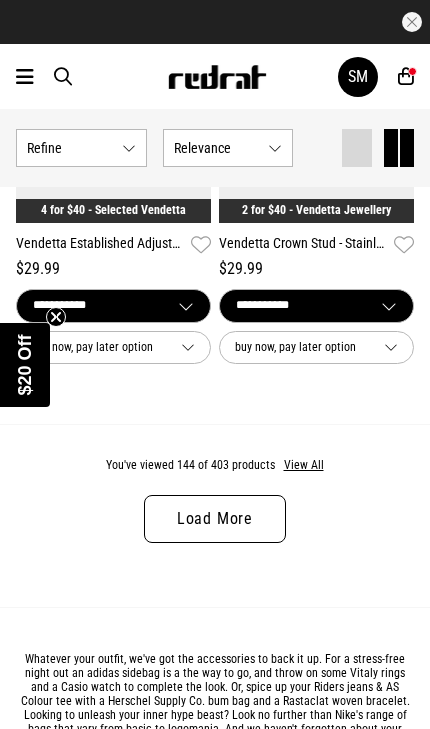 scroll, scrollTop: 21846, scrollLeft: 0, axis: vertical 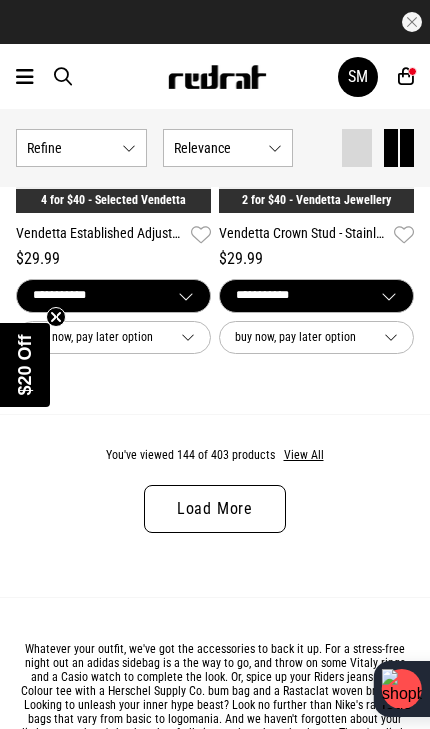 click on "Load More" at bounding box center (215, 509) 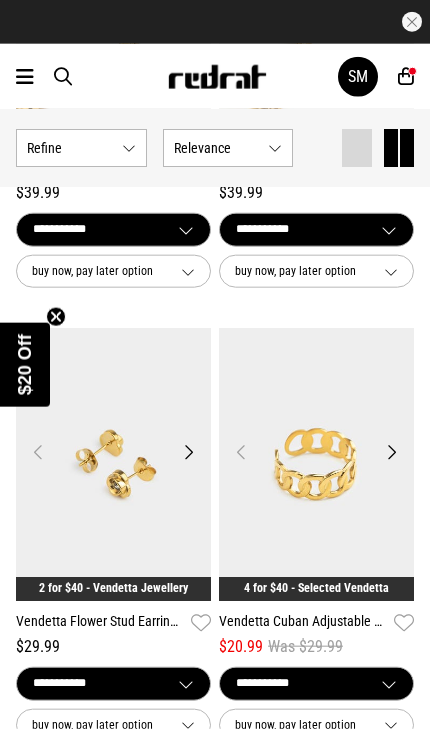 scroll, scrollTop: 24670, scrollLeft: 0, axis: vertical 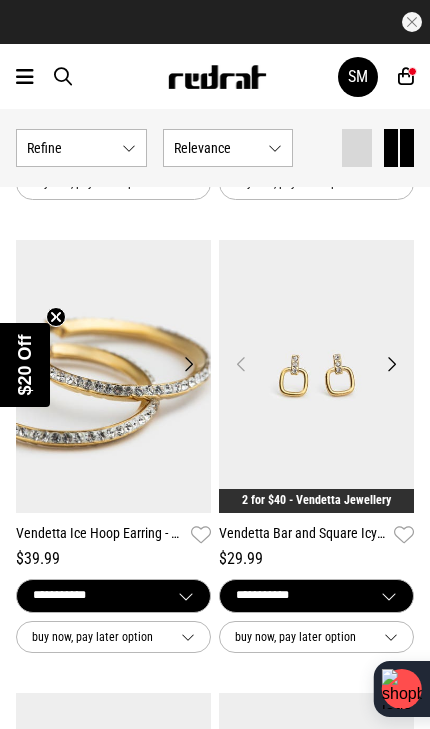 click at bounding box center (63, 76) 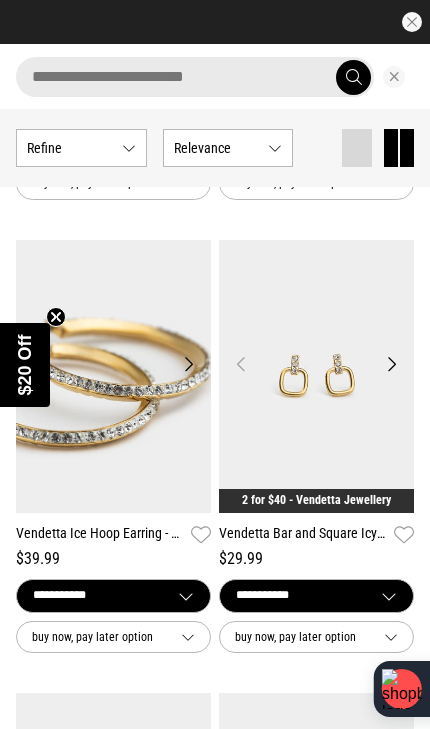 click at bounding box center (195, 77) 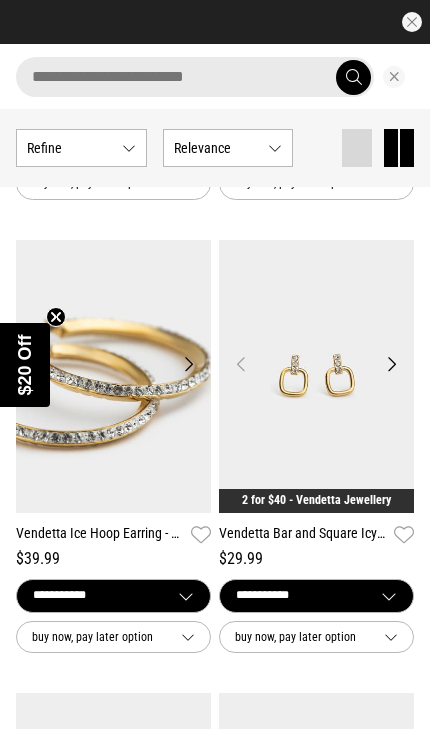 scroll, scrollTop: 3257, scrollLeft: 0, axis: vertical 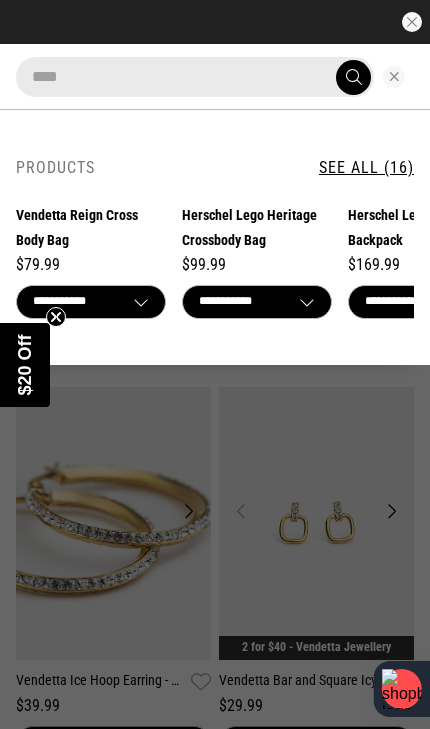 type on "****" 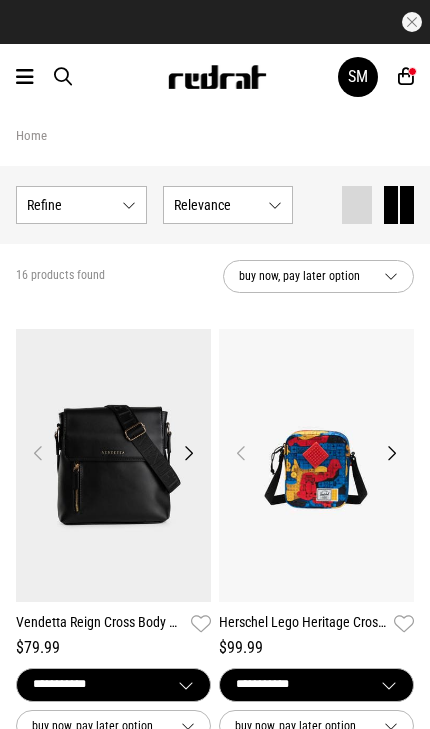 scroll, scrollTop: 92, scrollLeft: 0, axis: vertical 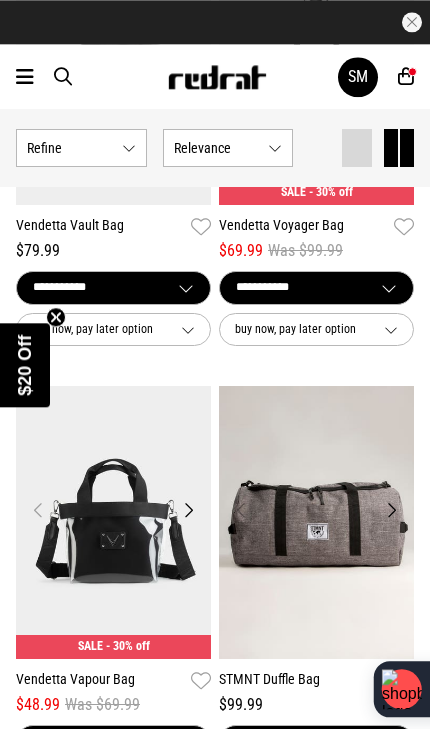 click on "4" at bounding box center [412, 71] 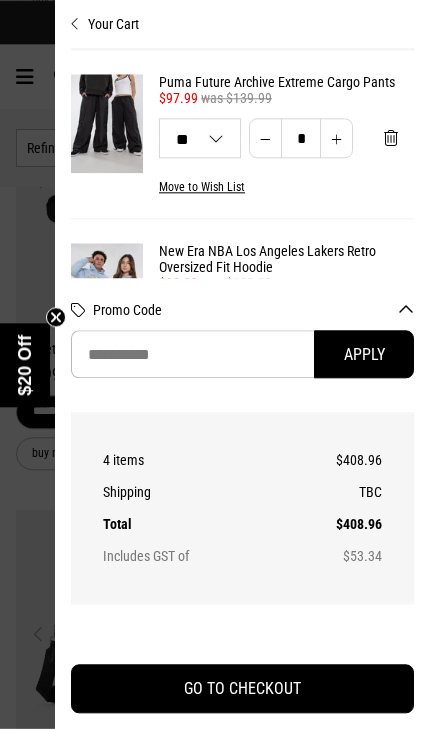 scroll, scrollTop: 2540, scrollLeft: 0, axis: vertical 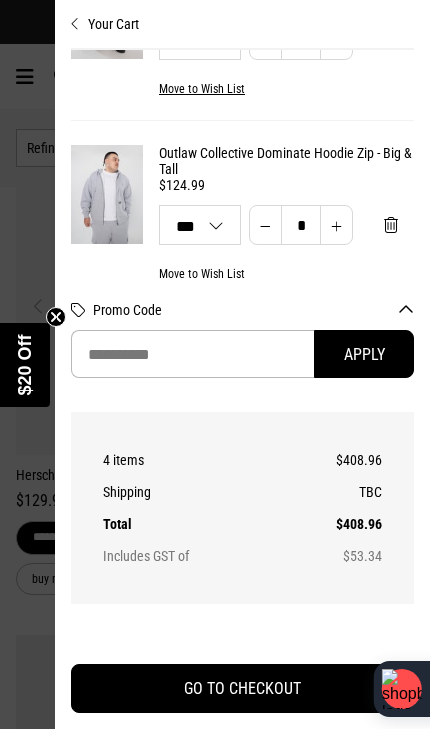 click on "Outlaw Collective Dominate Cargo Trackpant - Big & Tall        $94.99       5XL   3XL 4XL 5XL   *** *** ***       *       Move to Wish List" at bounding box center (242, 28) 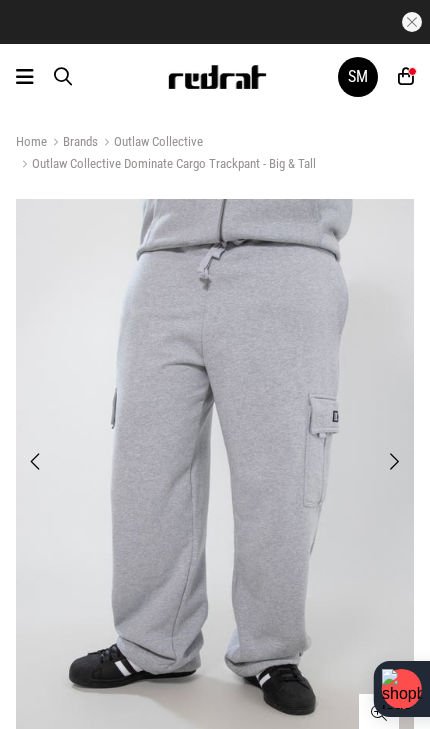 scroll, scrollTop: 0, scrollLeft: 0, axis: both 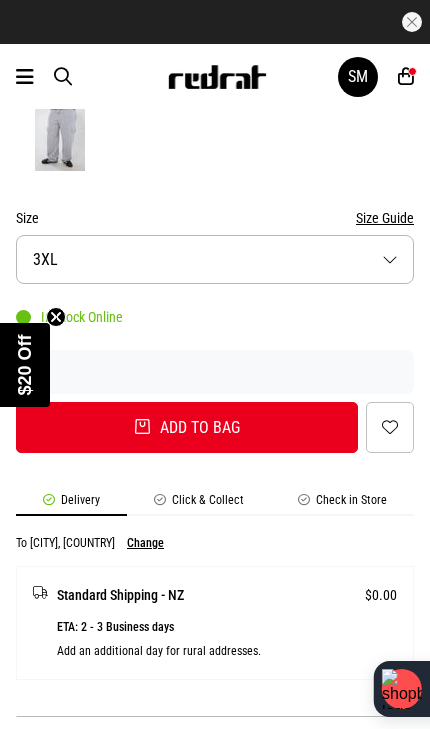 click on "Size 3XL" at bounding box center (215, 259) 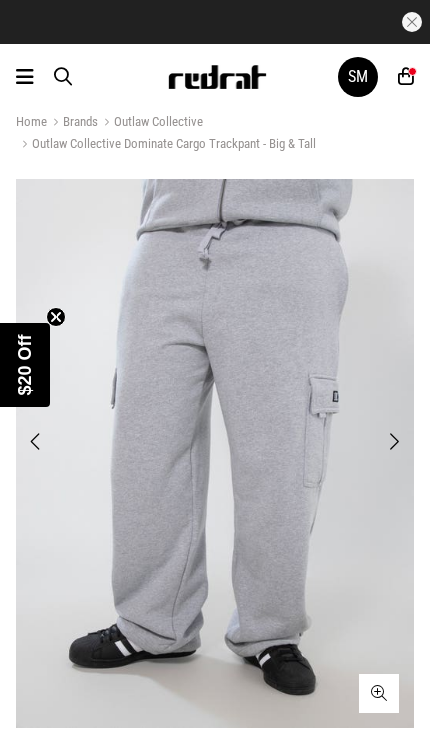 scroll, scrollTop: 14, scrollLeft: 0, axis: vertical 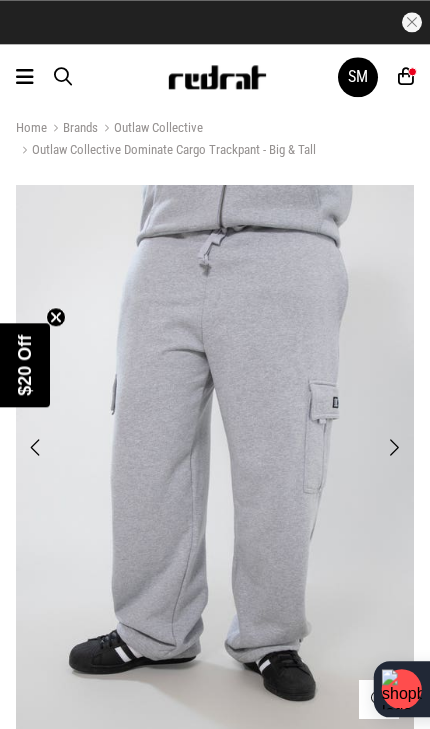 click at bounding box center (25, 77) 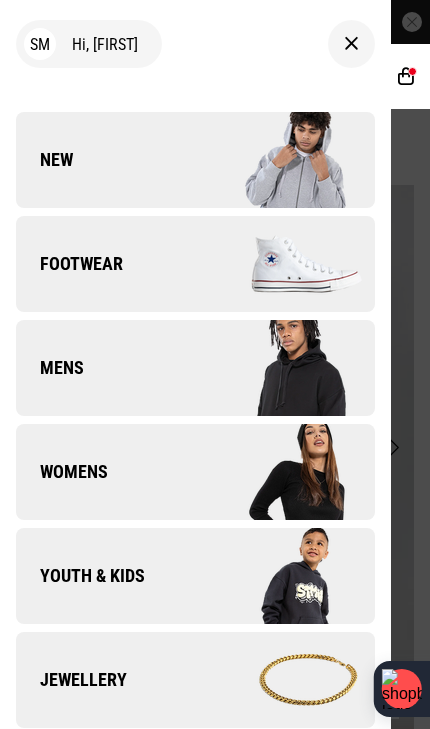 click on "Mens" at bounding box center (195, 368) 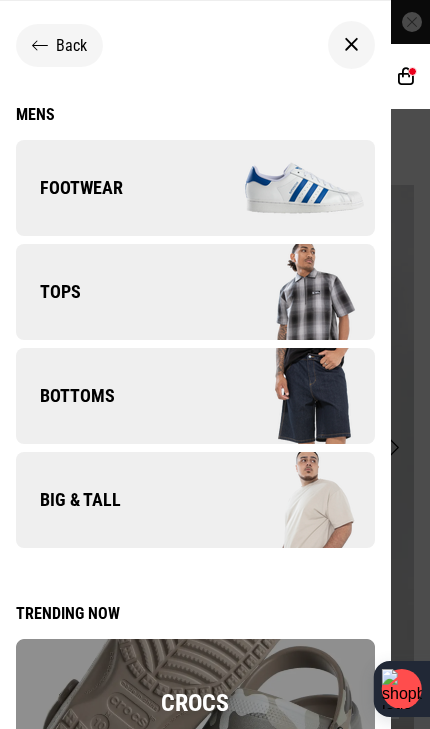 click on "Tops" at bounding box center [195, 292] 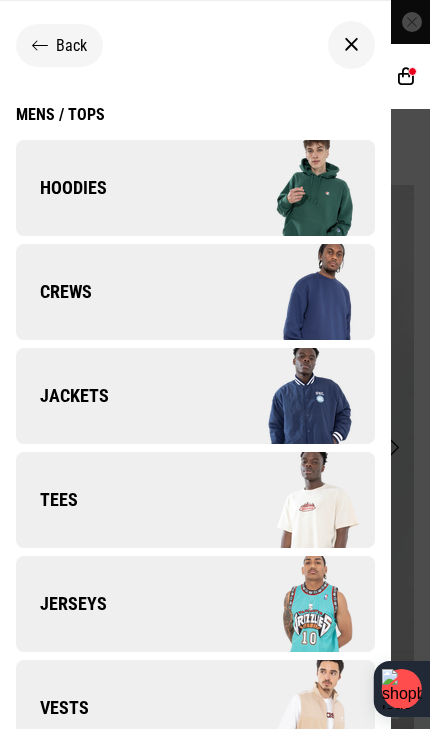 click on "Back" at bounding box center [59, 45] 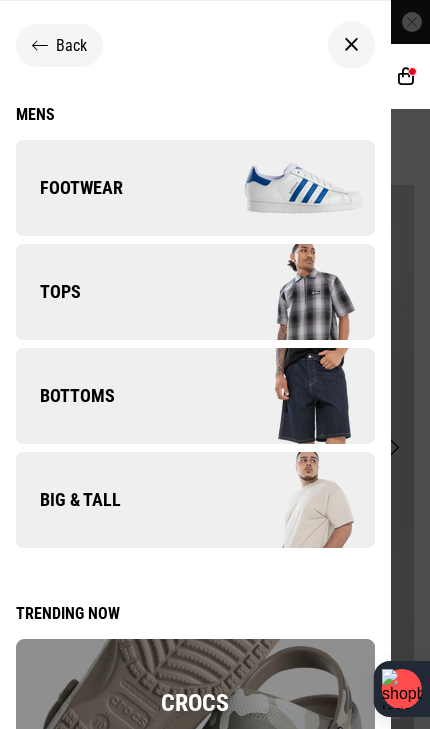 click on "Bottoms" at bounding box center [195, 396] 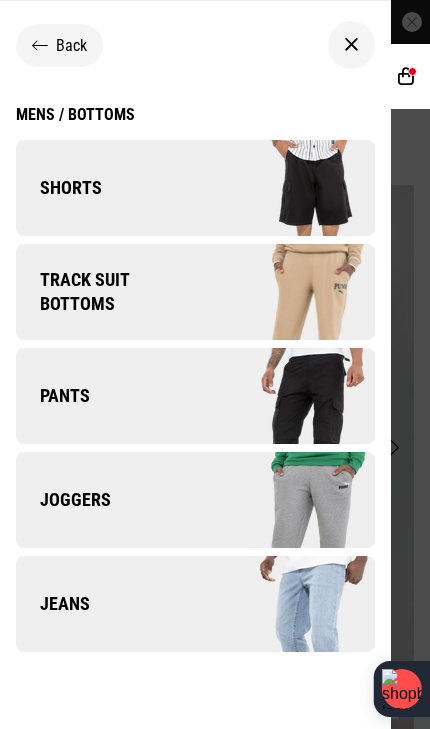 click on "Back" at bounding box center (59, 45) 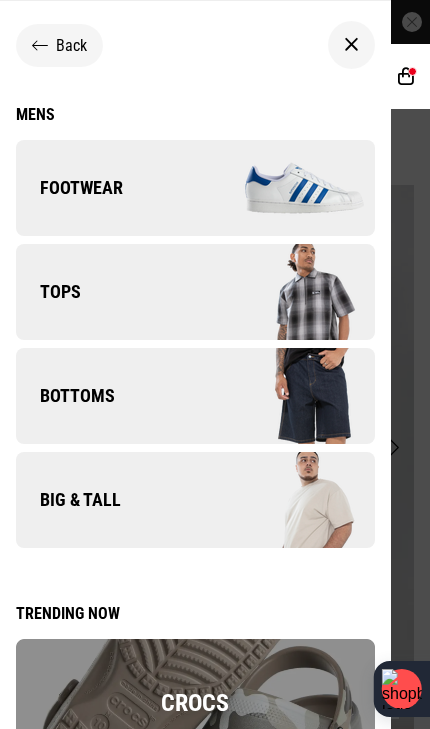 click on "Big & Tall" at bounding box center (195, 500) 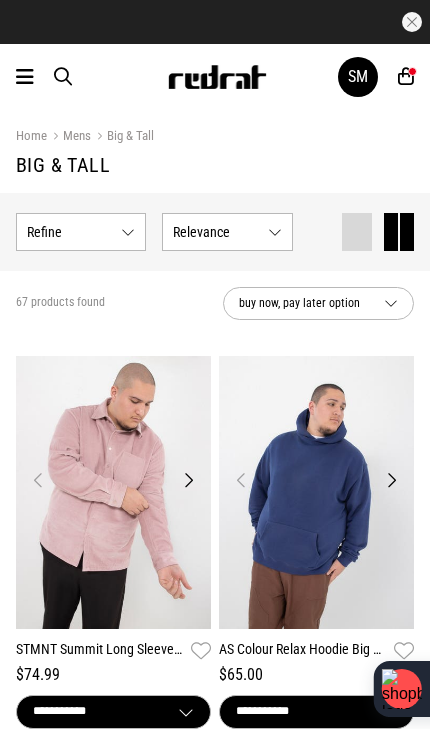 scroll, scrollTop: 0, scrollLeft: 0, axis: both 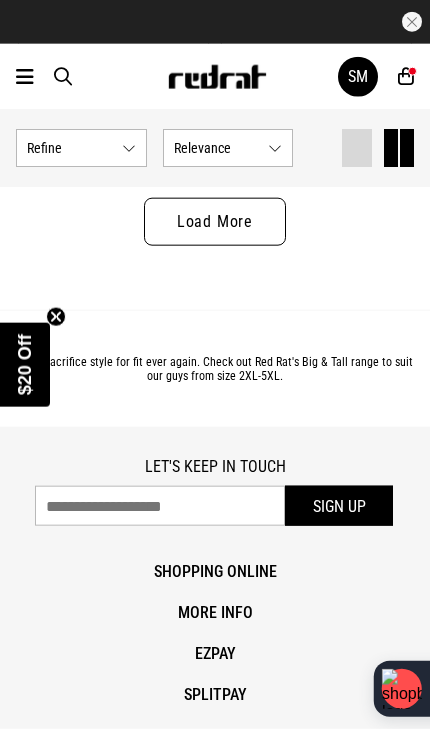 click at bounding box center [406, 76] 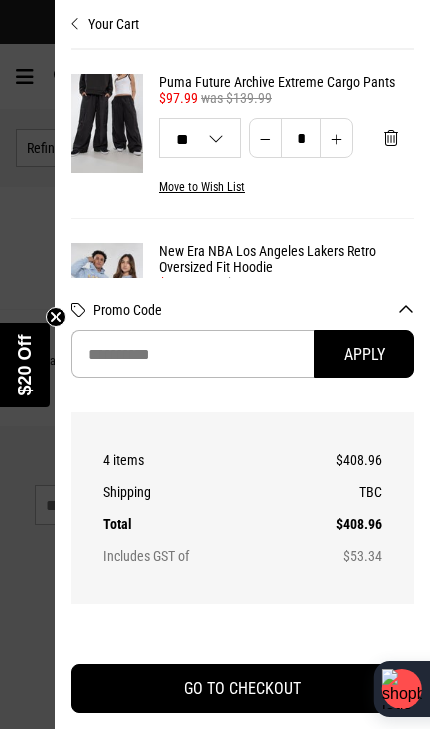 click at bounding box center [215, 364] 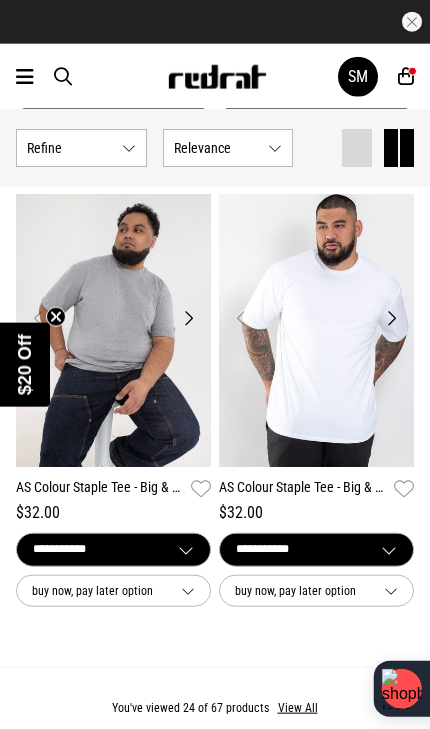 click at bounding box center (25, 77) 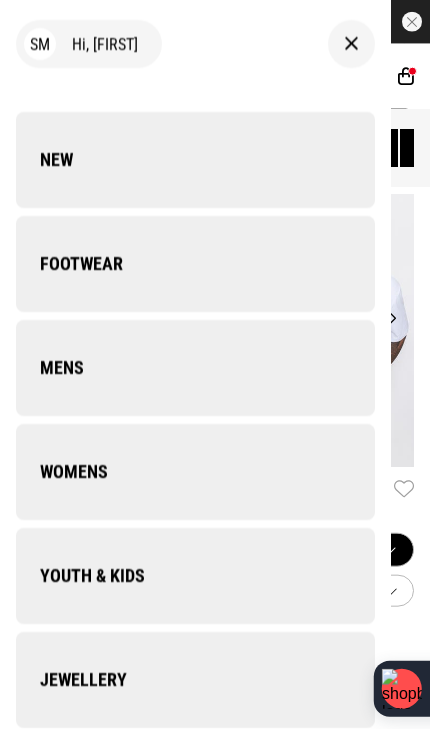 scroll, scrollTop: 5152, scrollLeft: 0, axis: vertical 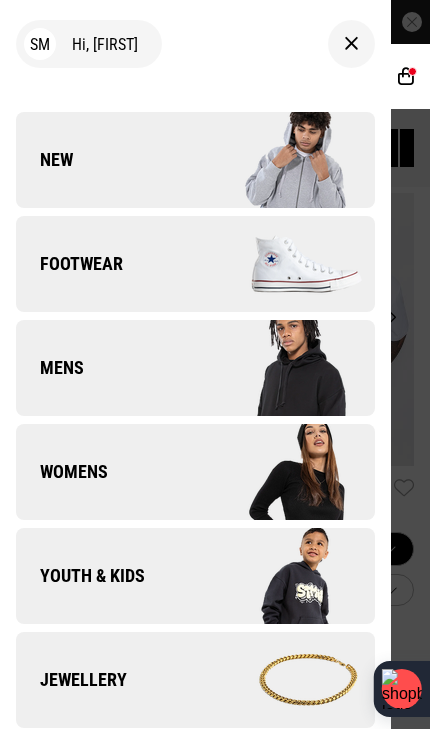click on "SM
Hi, [FIRST]
New       Back         Footwear       Back
Footwear											       Mens       Back
Mens											       Womens       Back
Womens											       Youth & Kids       Back
Youth & Kids											       Jewellery       Back
Jewellery											       Headwear       Back
Headwear											       Accessories       Back
Accessories											       Deals       Back         Sale   UP TO 60% OFF
Shop by Brand
adidas
Converse
New Era
See all brands     Gift Cards   Find a Store   Delivery   Returns & Exchanges   FAQ   Contact Us
Payment Options Only at Red Rat
Let's keep in touch
Back" at bounding box center [195, 364] 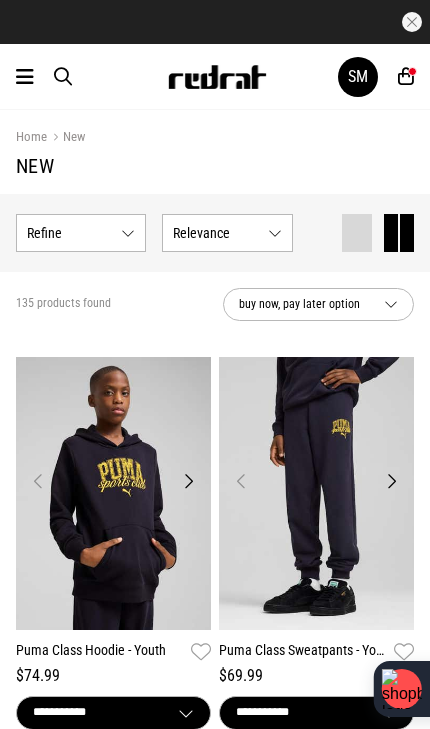 scroll, scrollTop: 0, scrollLeft: 0, axis: both 